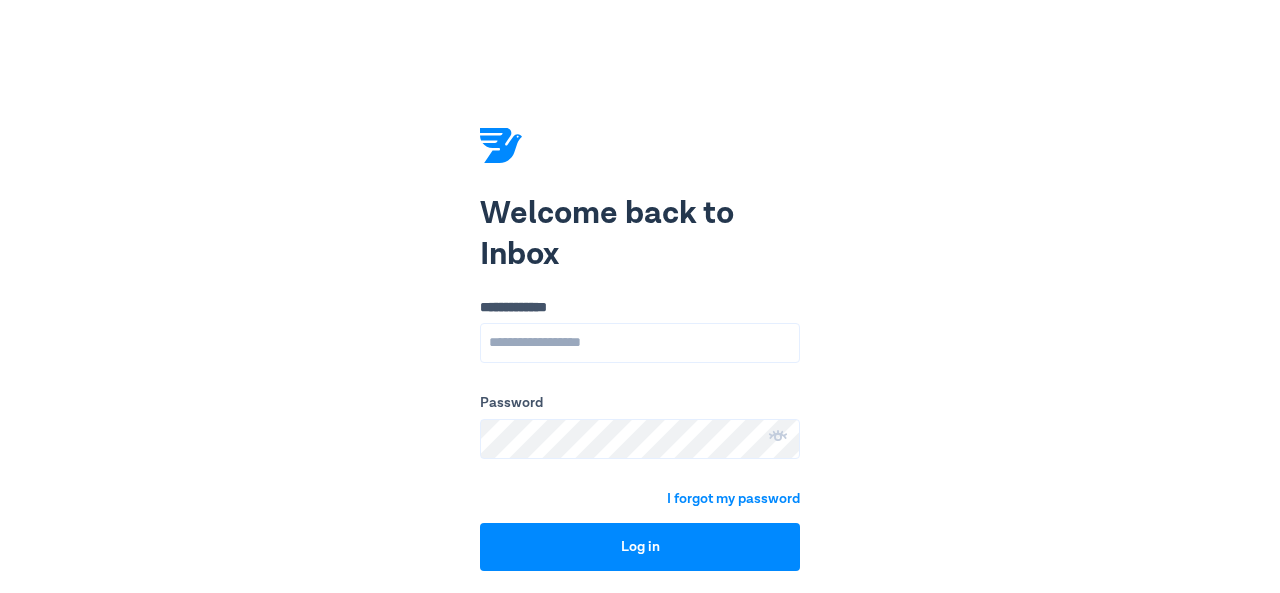 scroll, scrollTop: 0, scrollLeft: 0, axis: both 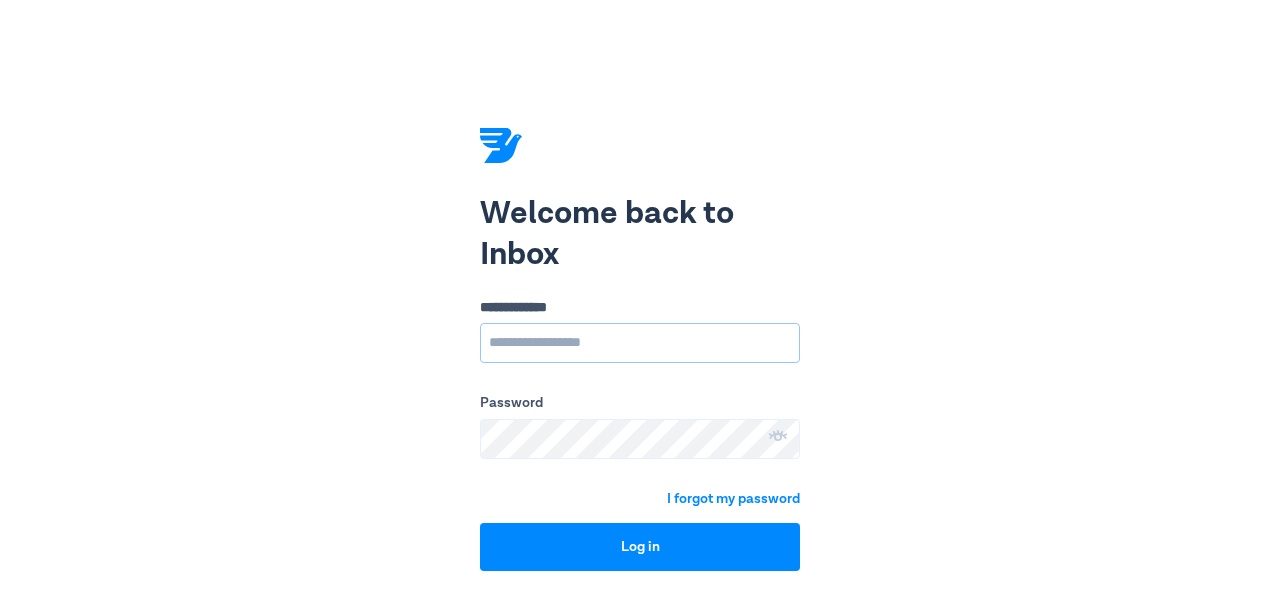 click on "**********" at bounding box center (640, 343) 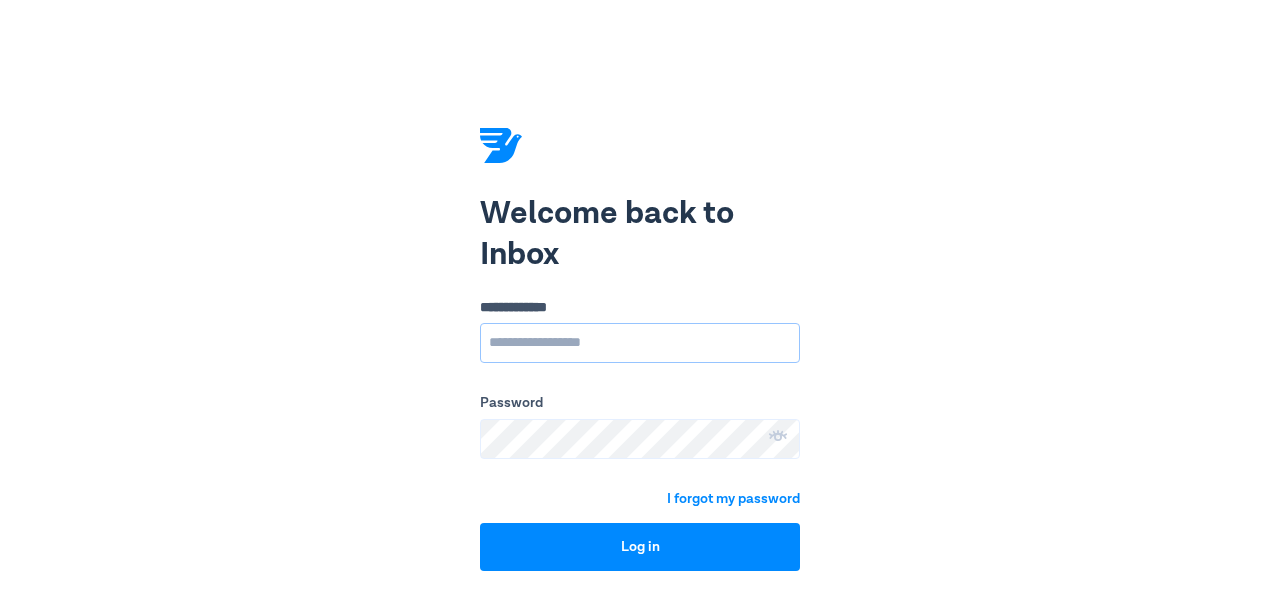 type on "**********" 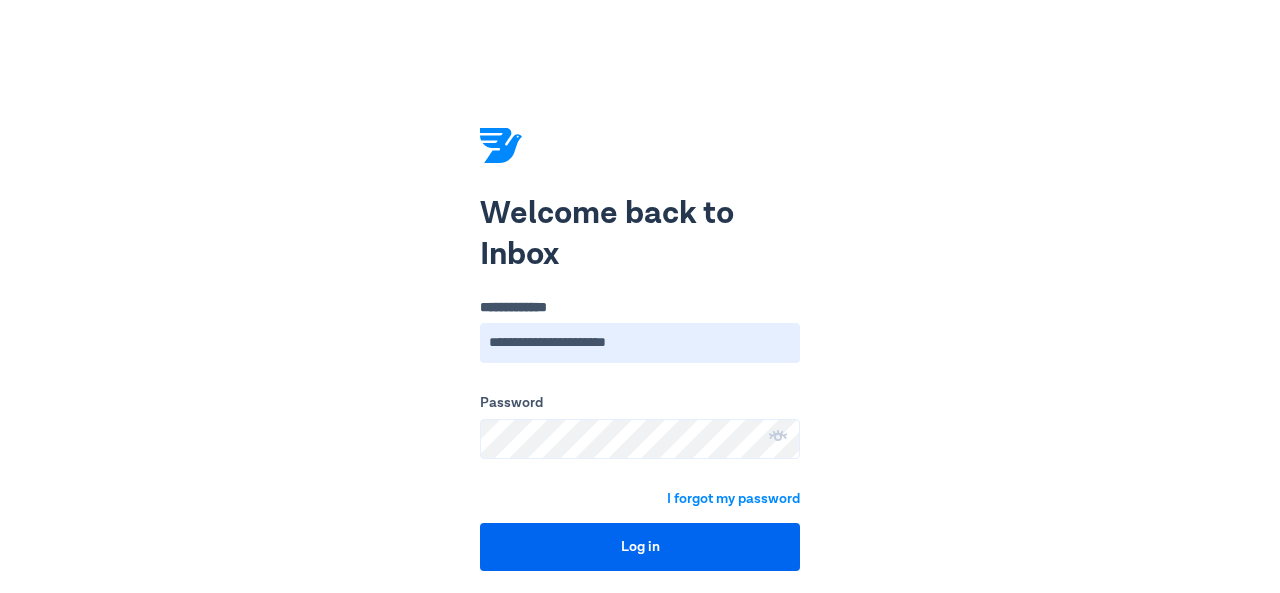 click on "Log in" at bounding box center (640, 547) 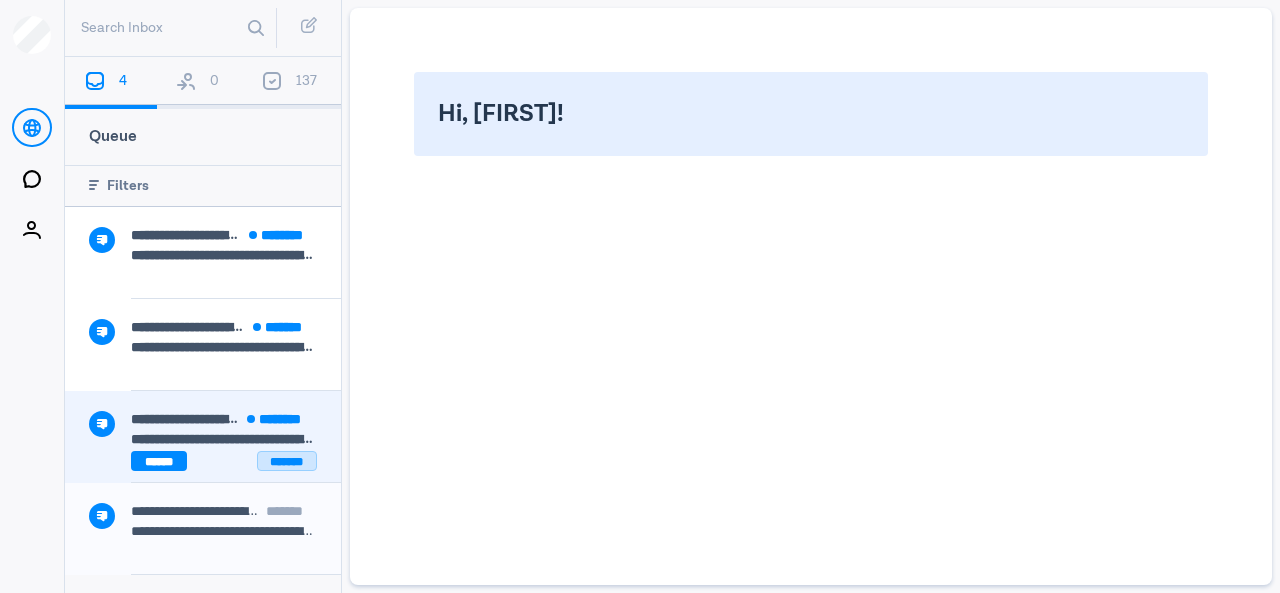 click on "*******" at bounding box center [287, 461] 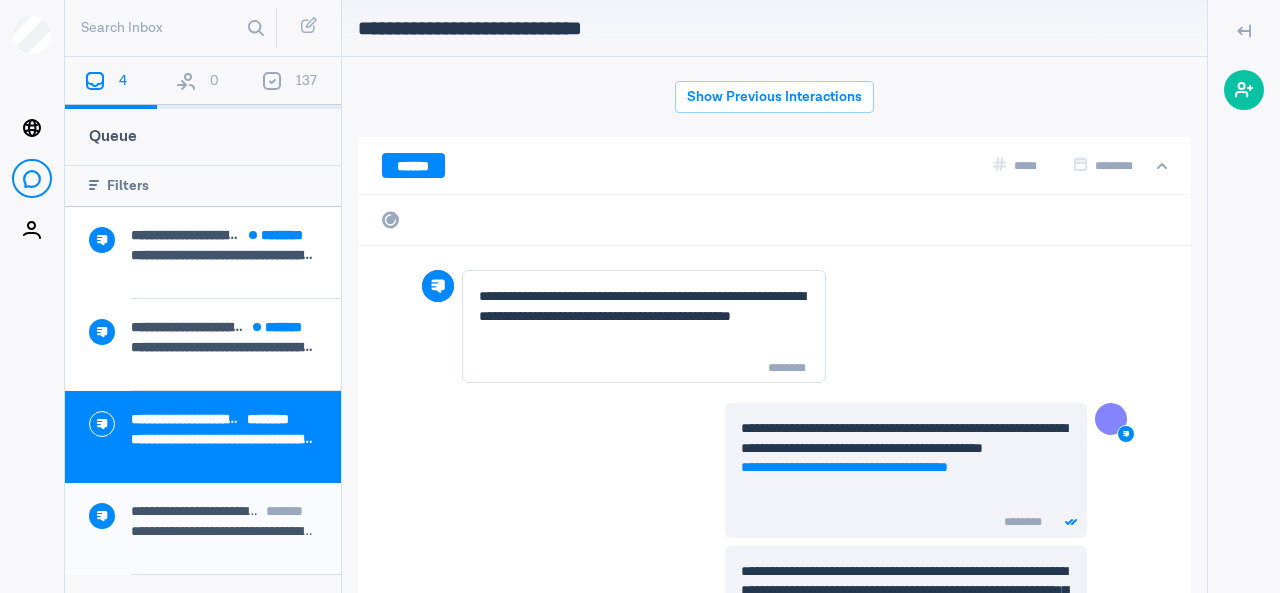 scroll, scrollTop: 1071, scrollLeft: 0, axis: vertical 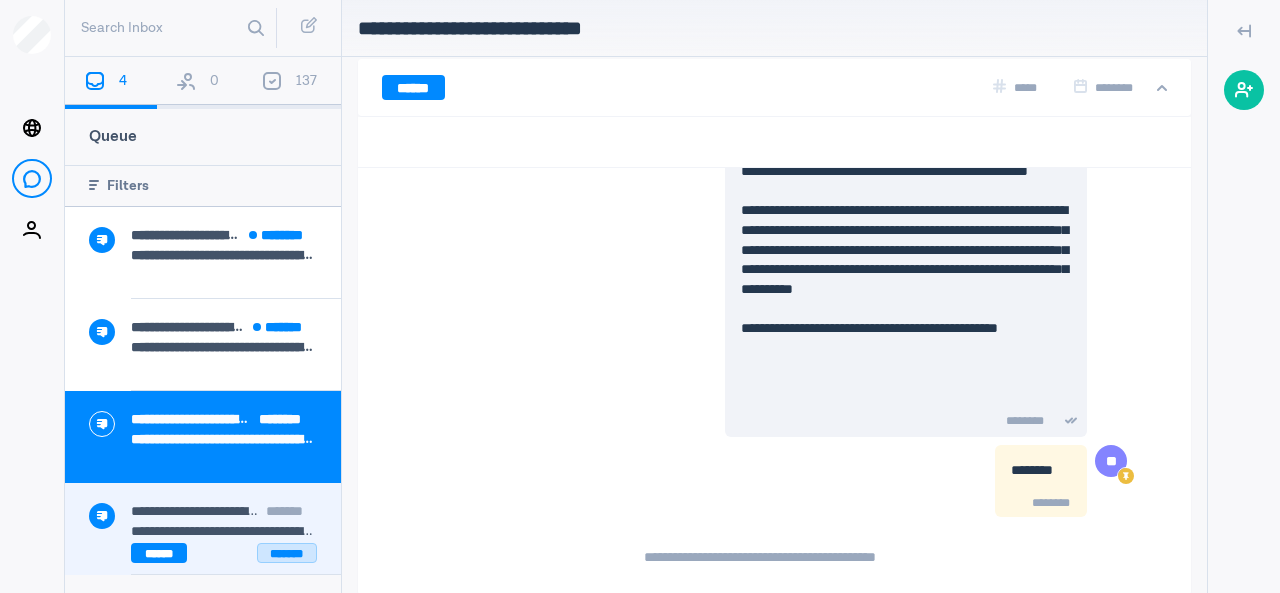 click on "*******" at bounding box center [287, 553] 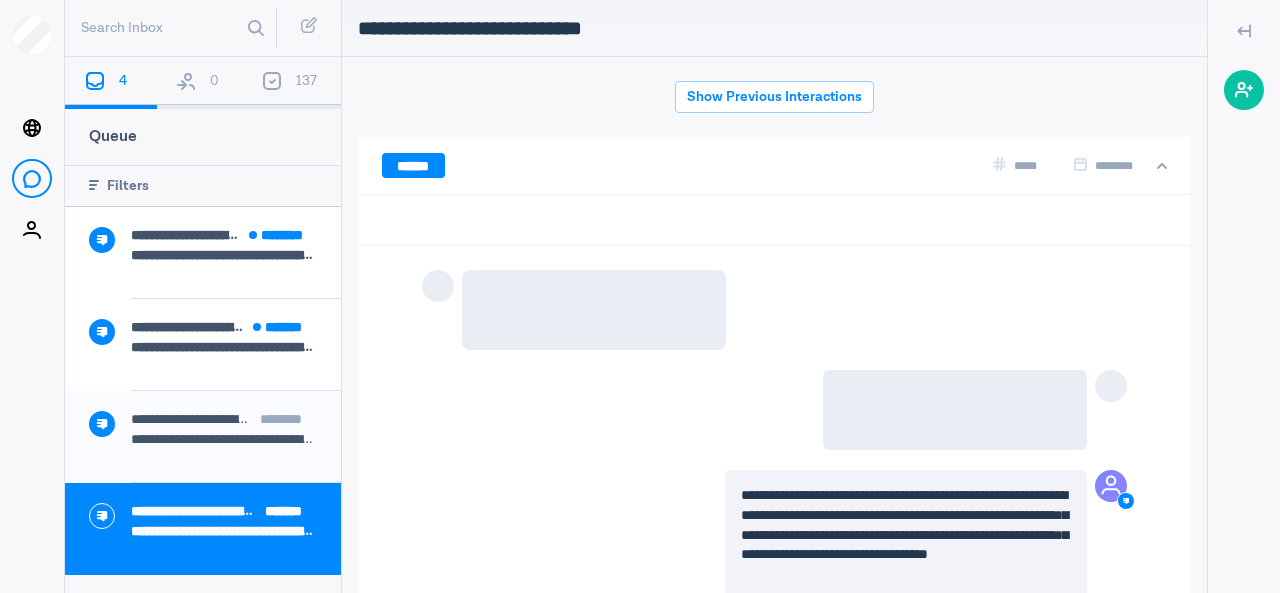 scroll, scrollTop: 78, scrollLeft: 0, axis: vertical 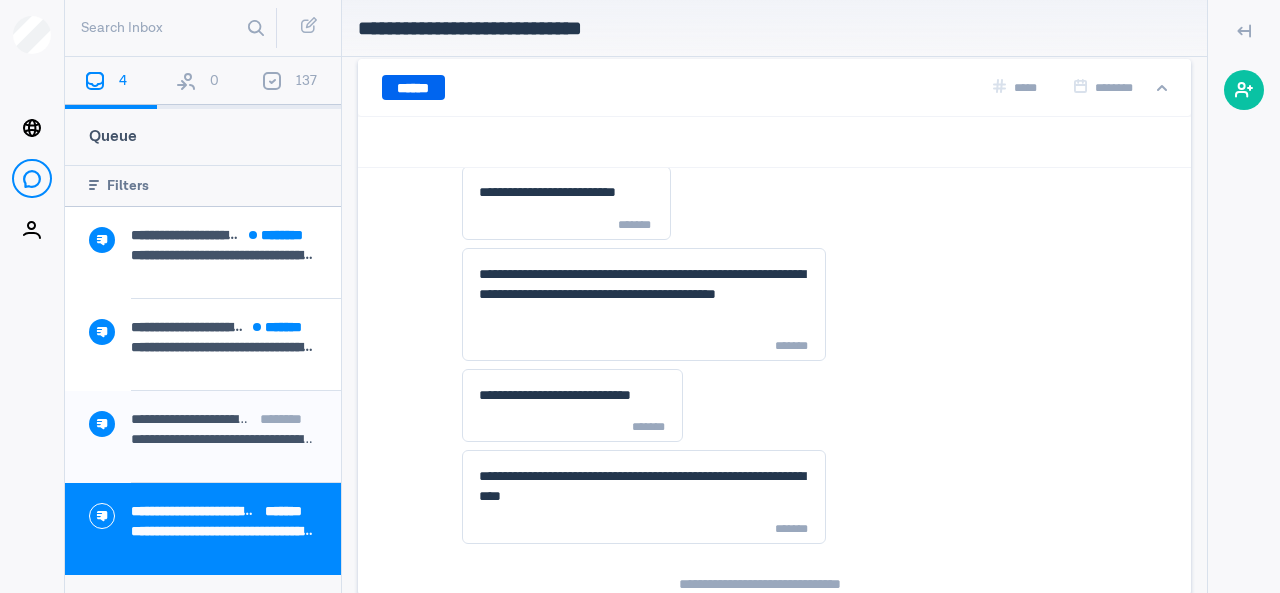 click on "******" at bounding box center [413, 87] 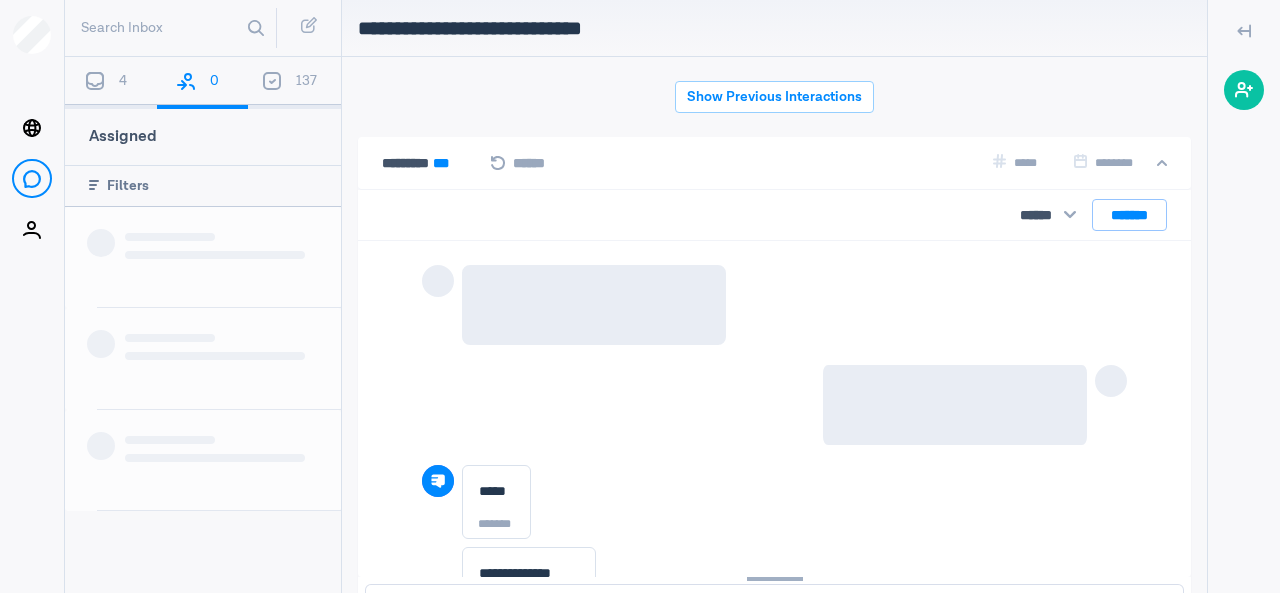 scroll, scrollTop: 1246, scrollLeft: 0, axis: vertical 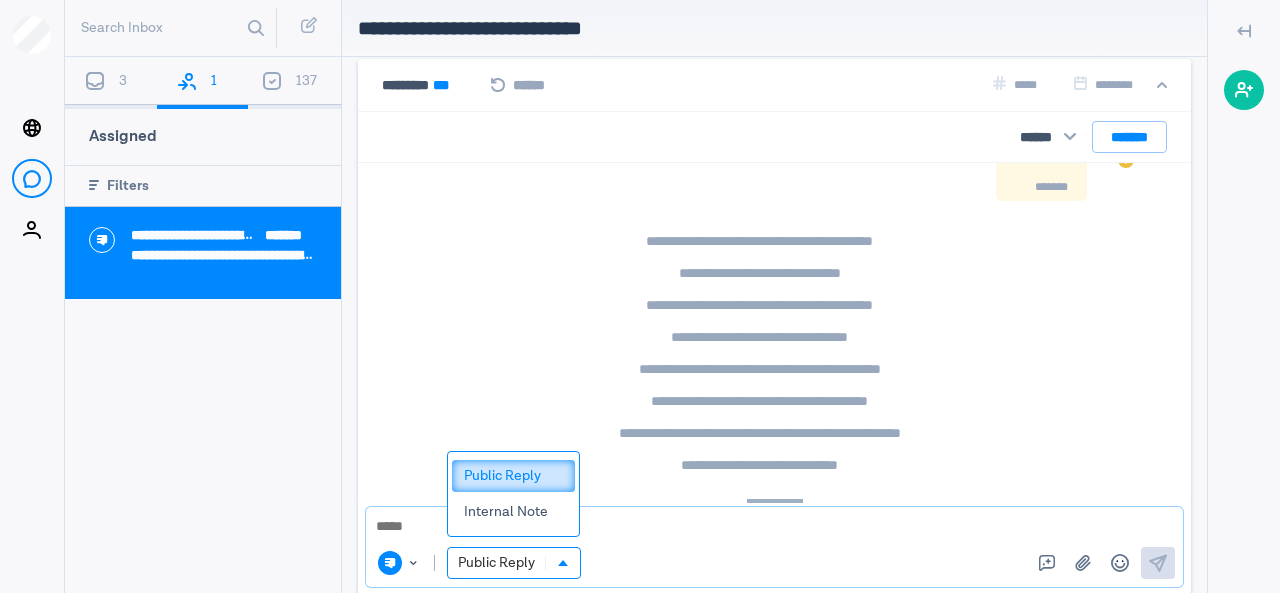 click at bounding box center [562, 563] 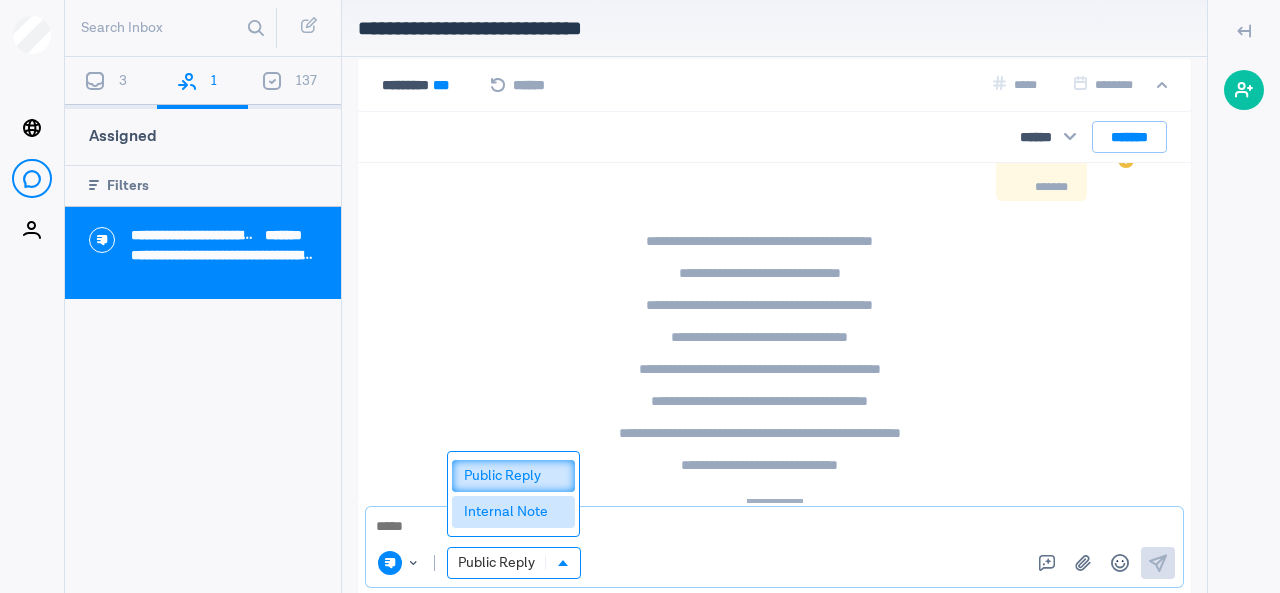 click on "Internal Note" at bounding box center [513, 512] 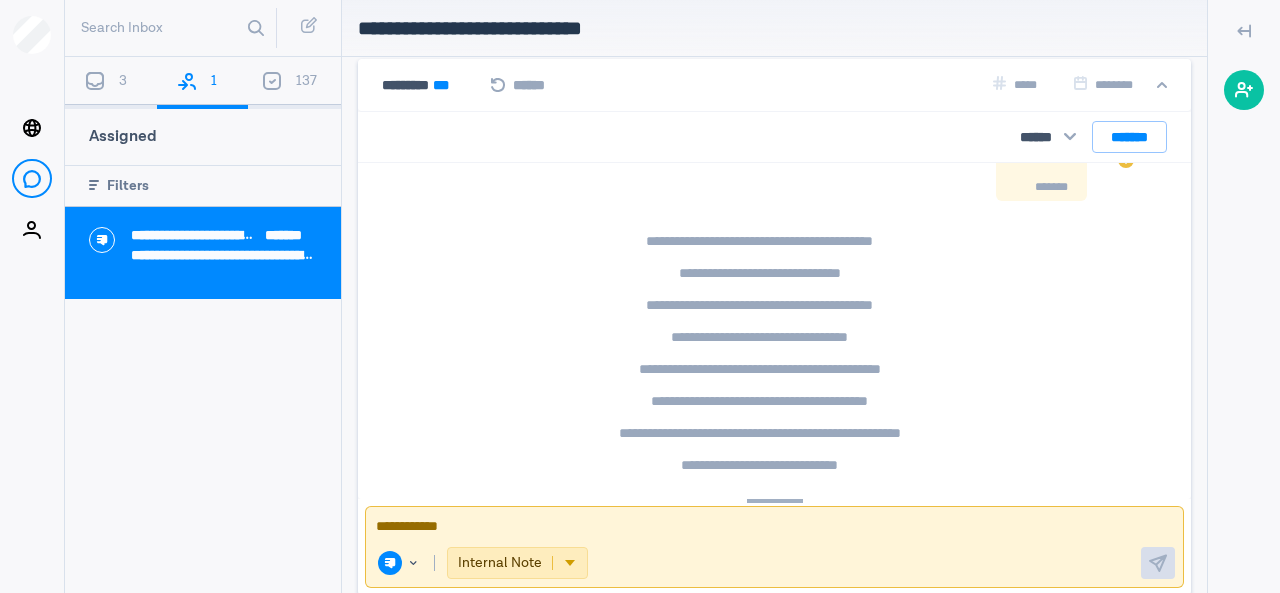 click at bounding box center (774, 527) 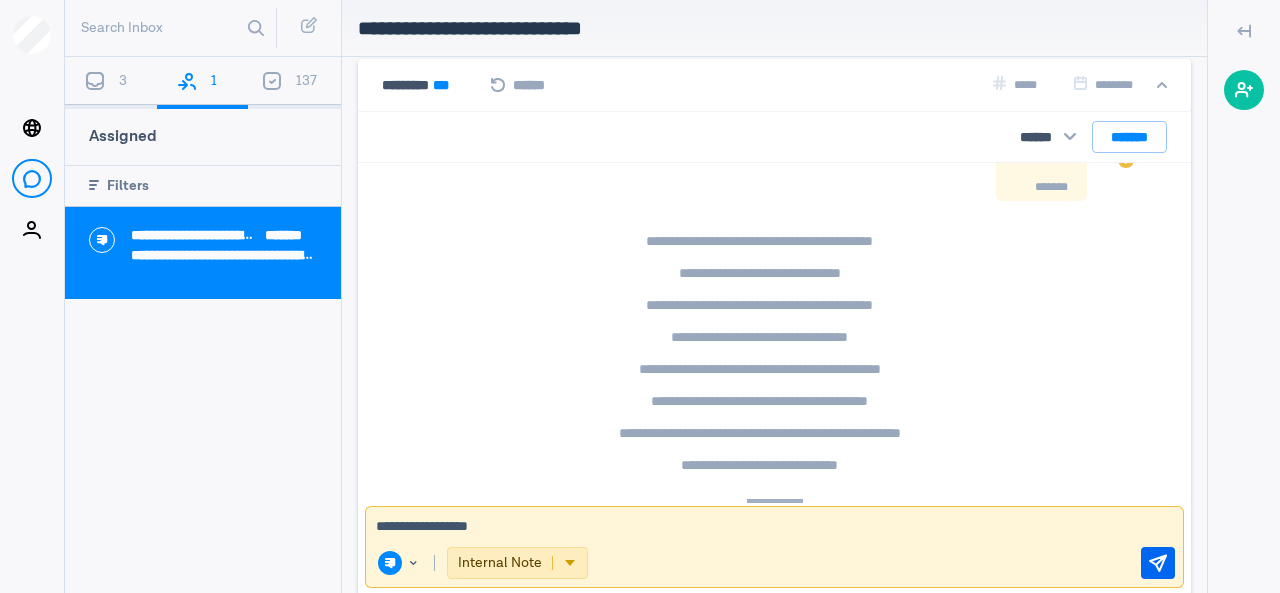 type on "**********" 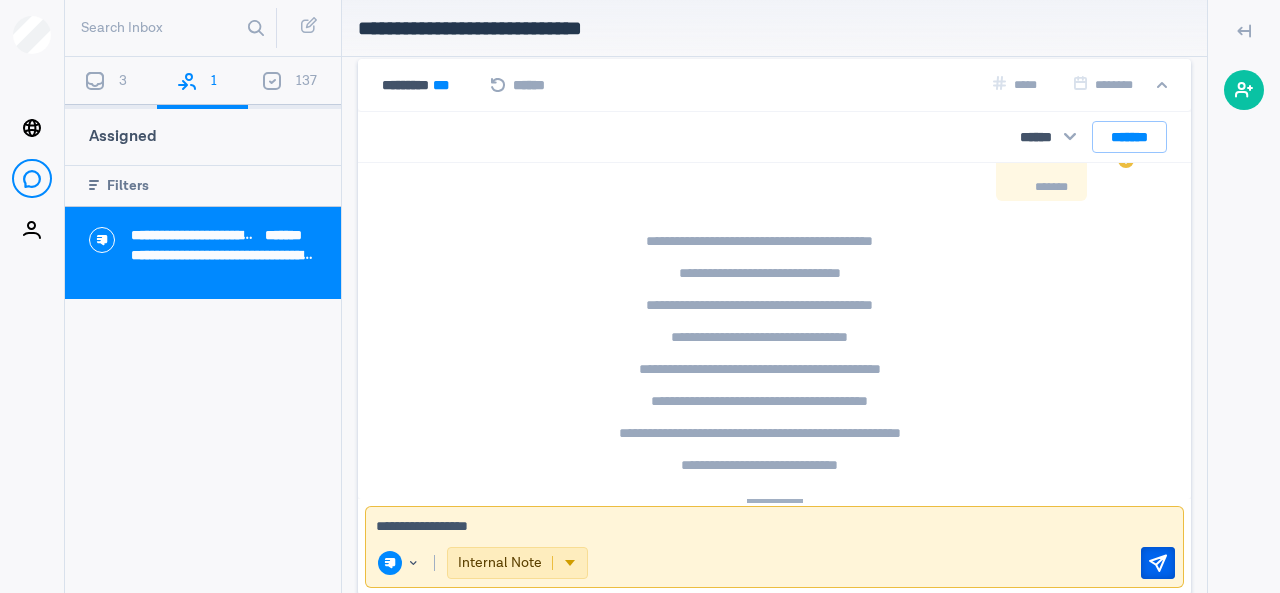 click on "Send" at bounding box center (1158, 563) 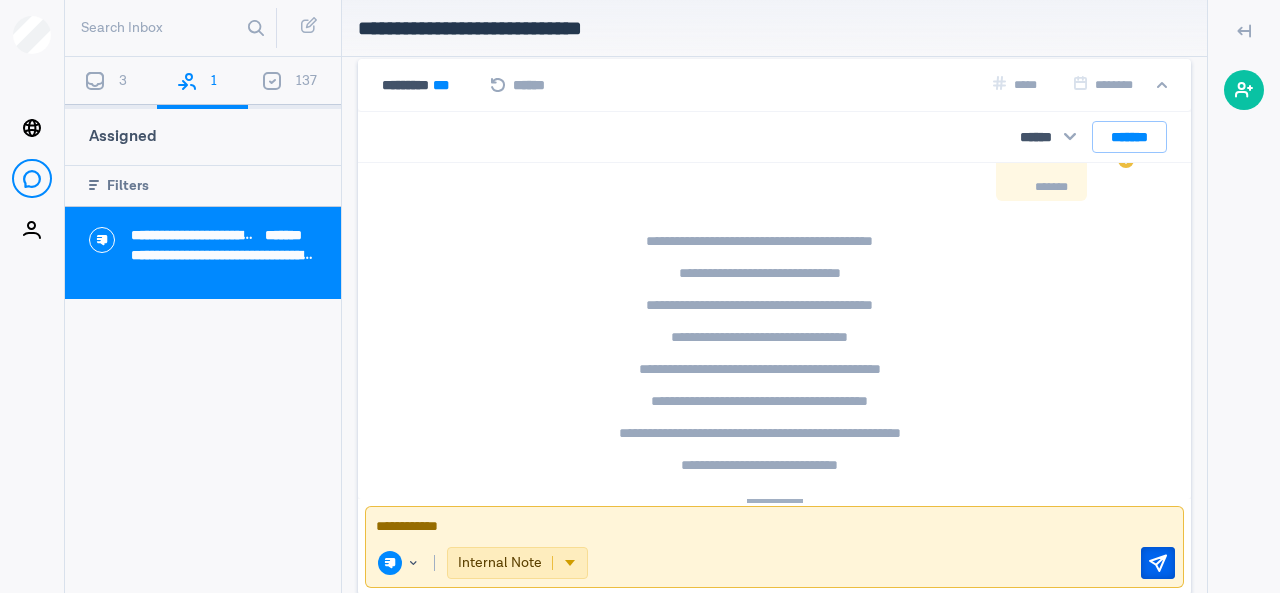 scroll, scrollTop: 1341, scrollLeft: 0, axis: vertical 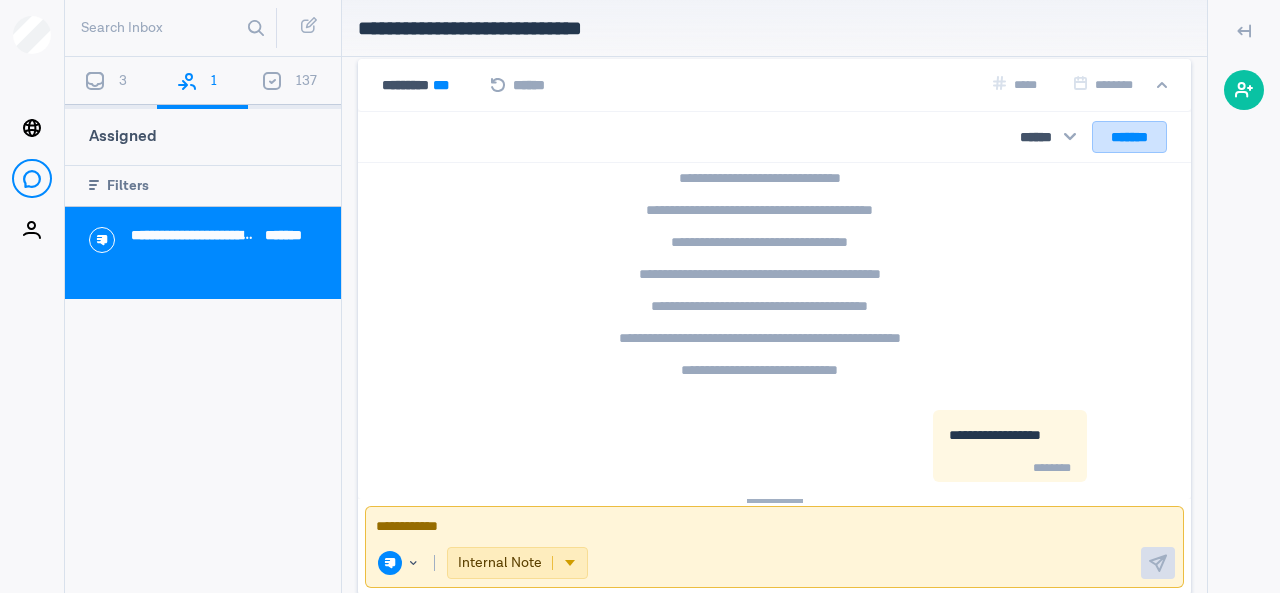click on "*******" at bounding box center [1129, 136] 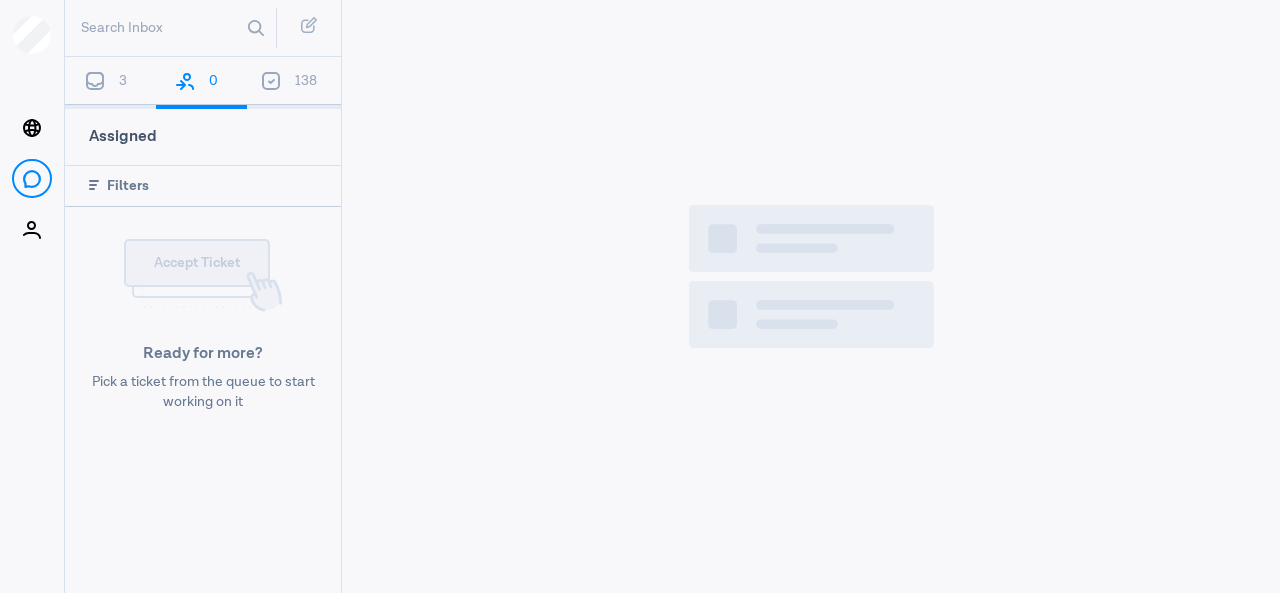 click at bounding box center [95, 81] 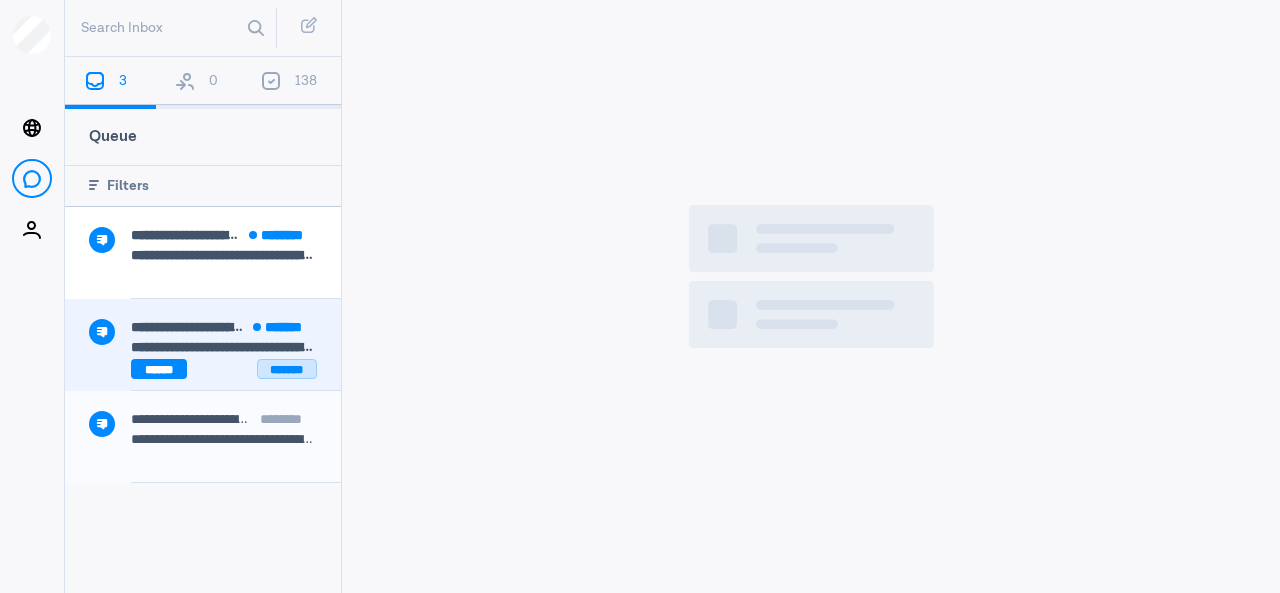click on "*******" at bounding box center [287, 369] 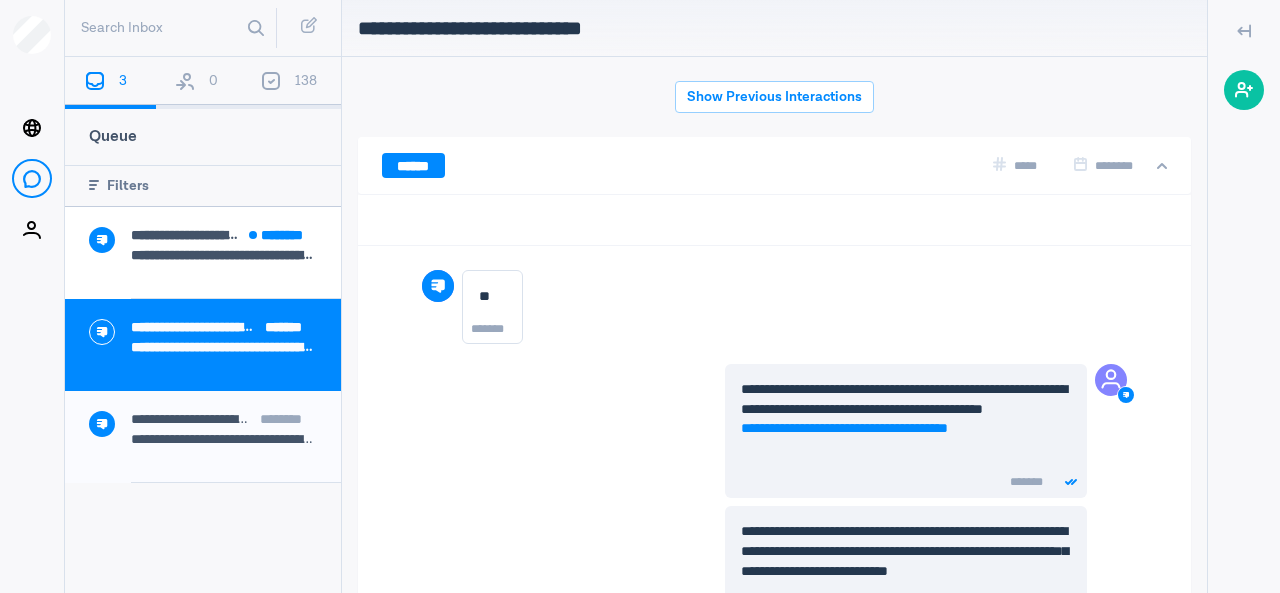 scroll, scrollTop: 78, scrollLeft: 0, axis: vertical 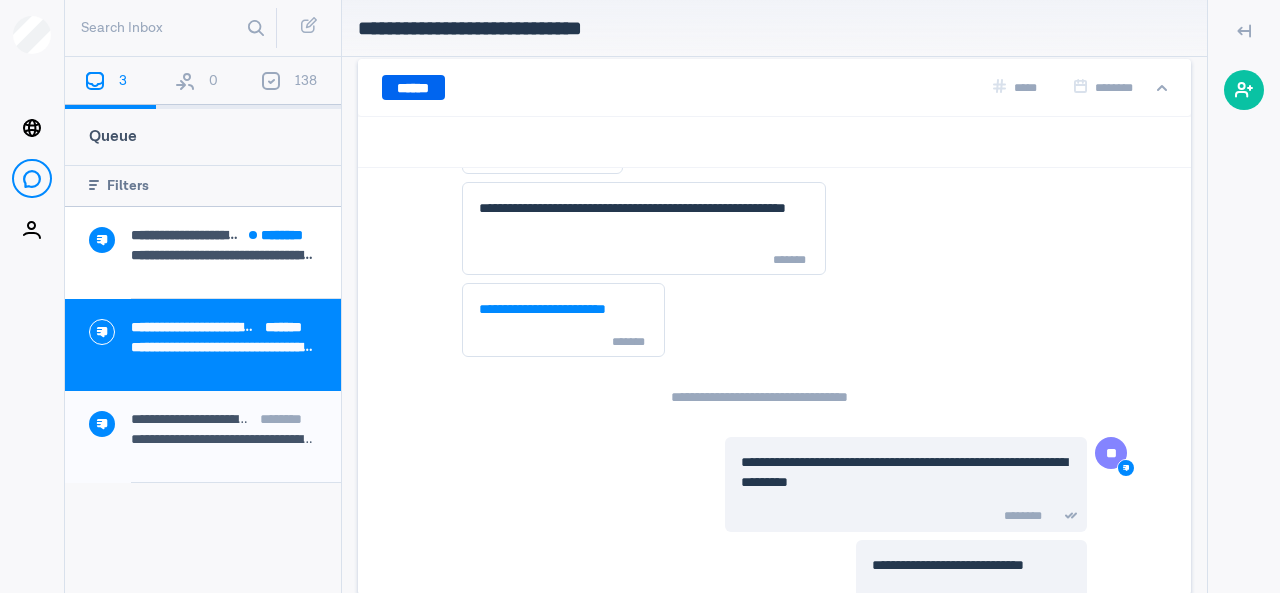 click on "******" at bounding box center (413, 87) 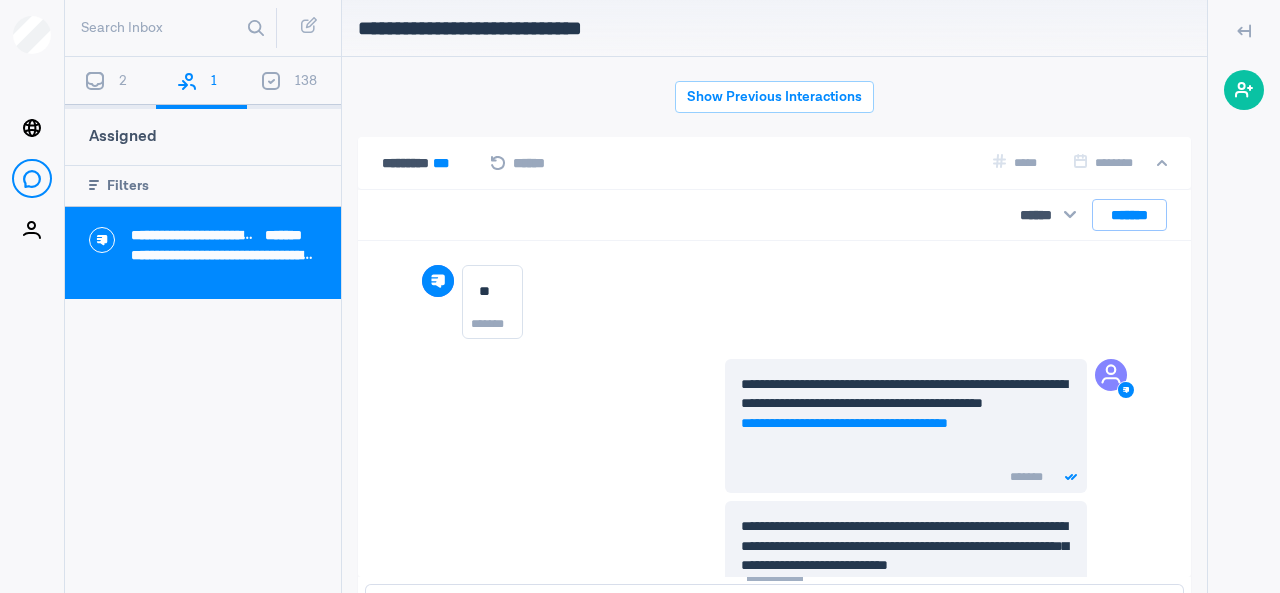 scroll, scrollTop: 78, scrollLeft: 0, axis: vertical 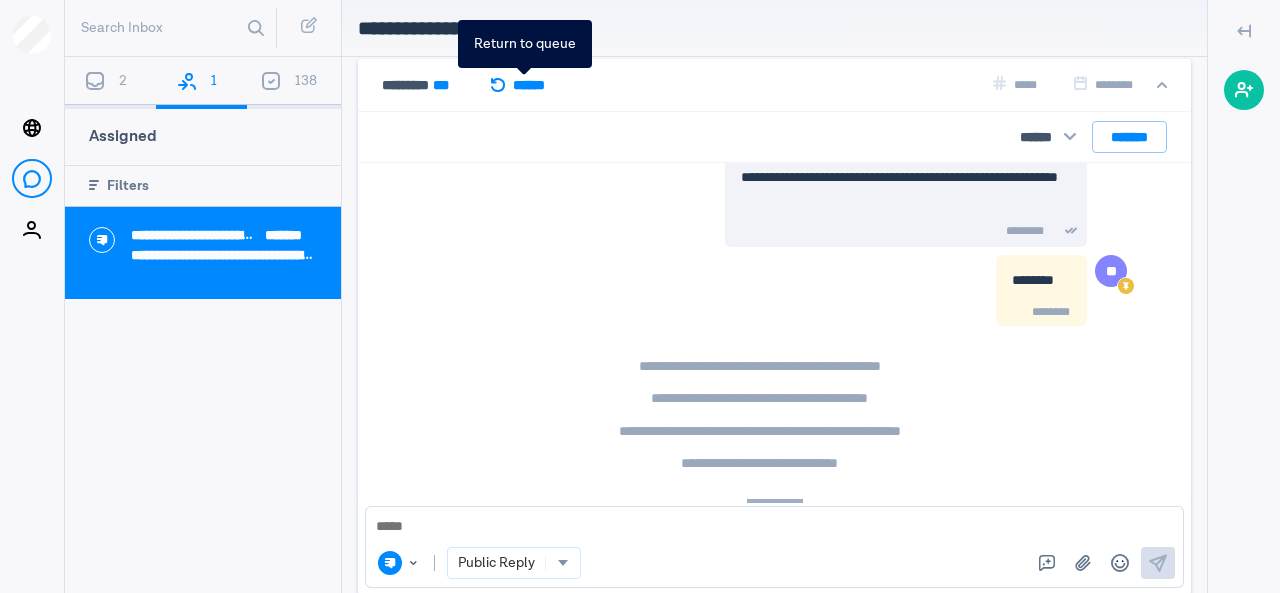 click on "******" at bounding box center (523, 85) 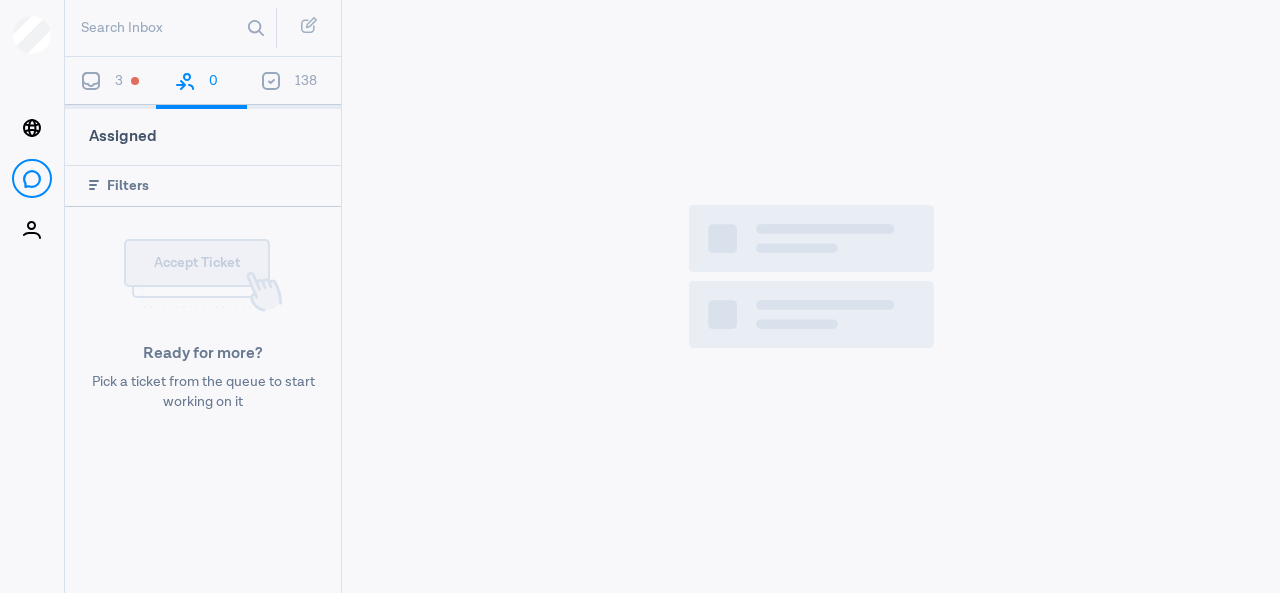 click on "3" at bounding box center [119, 81] 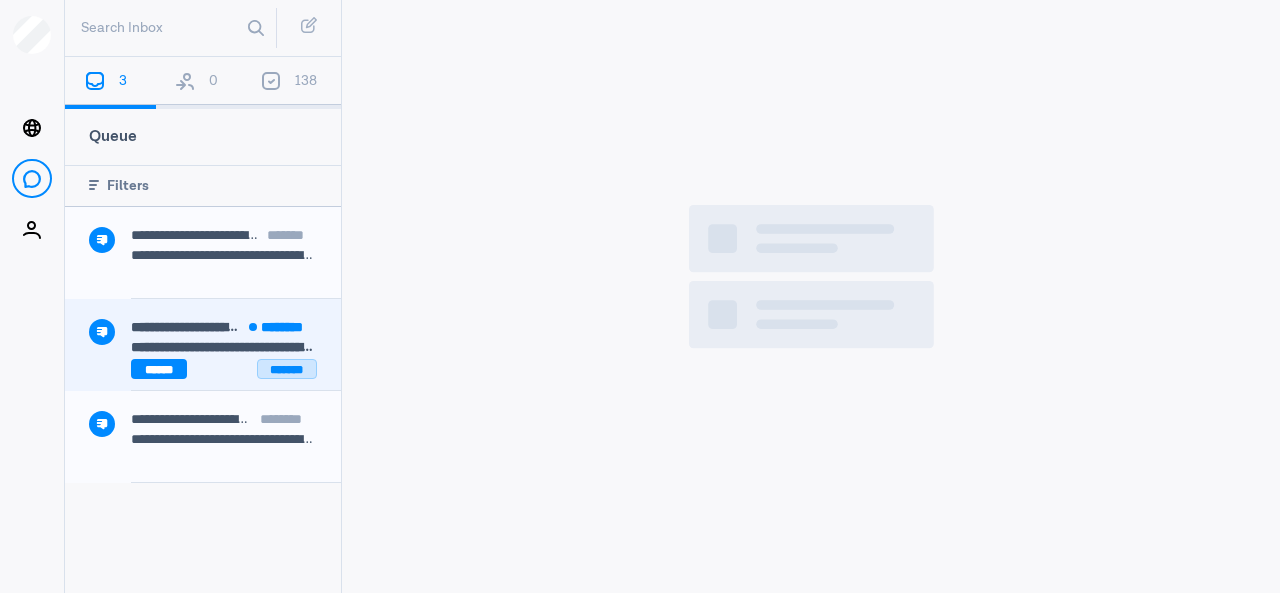 click on "*******" at bounding box center (287, 369) 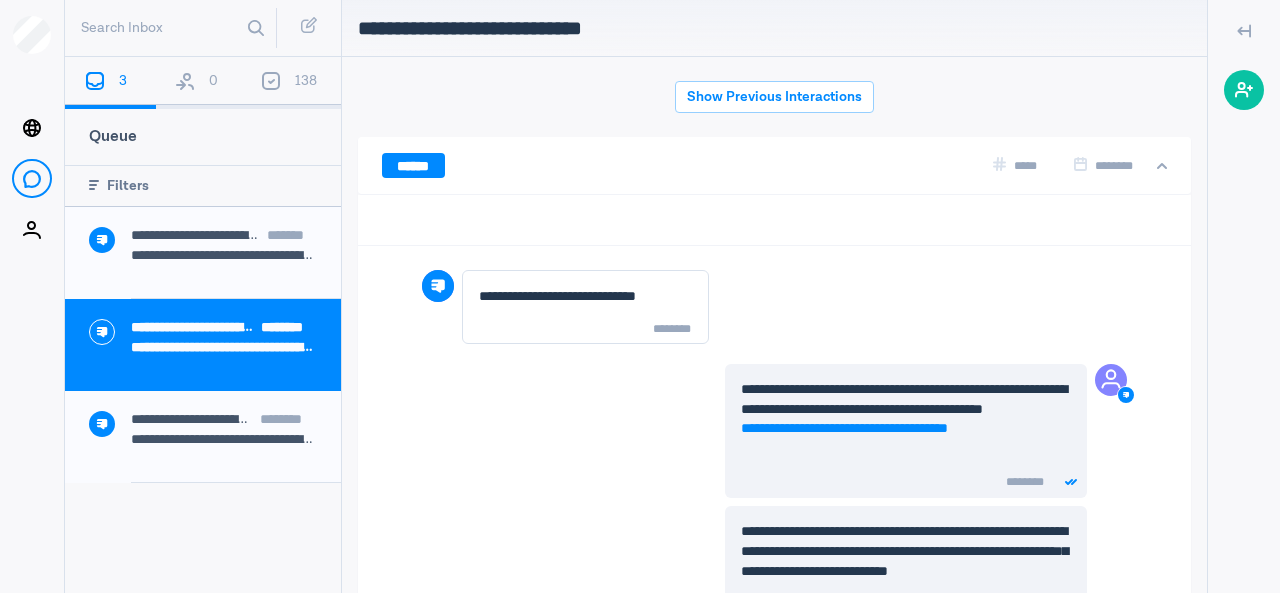 scroll, scrollTop: 78, scrollLeft: 0, axis: vertical 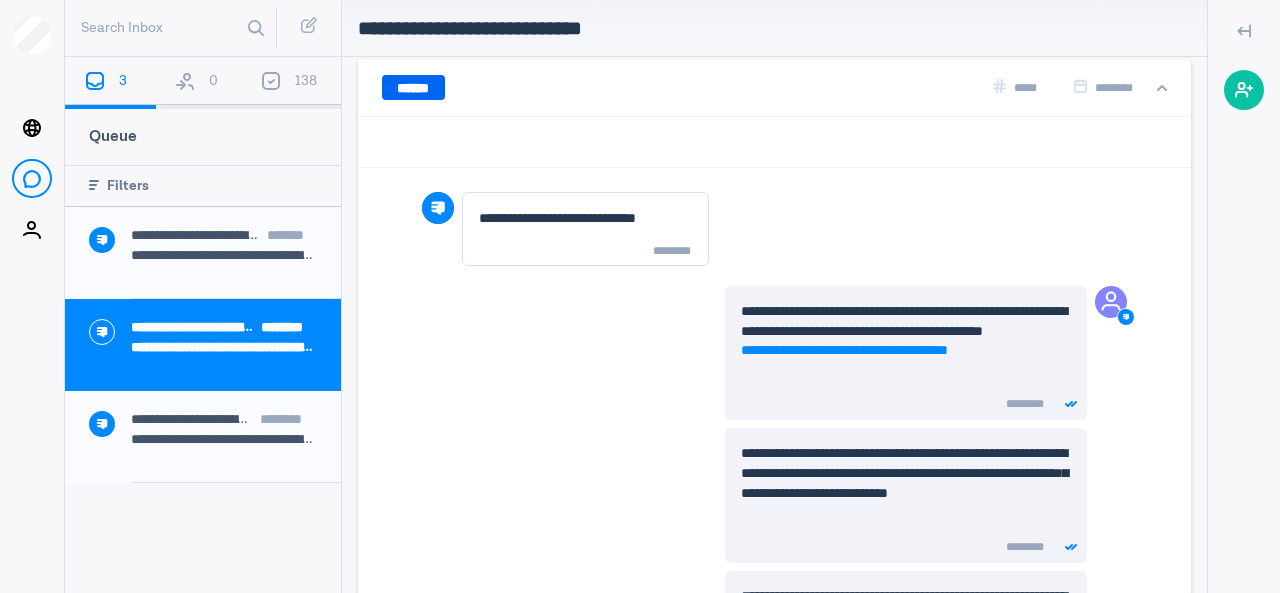 click on "******" at bounding box center (413, 87) 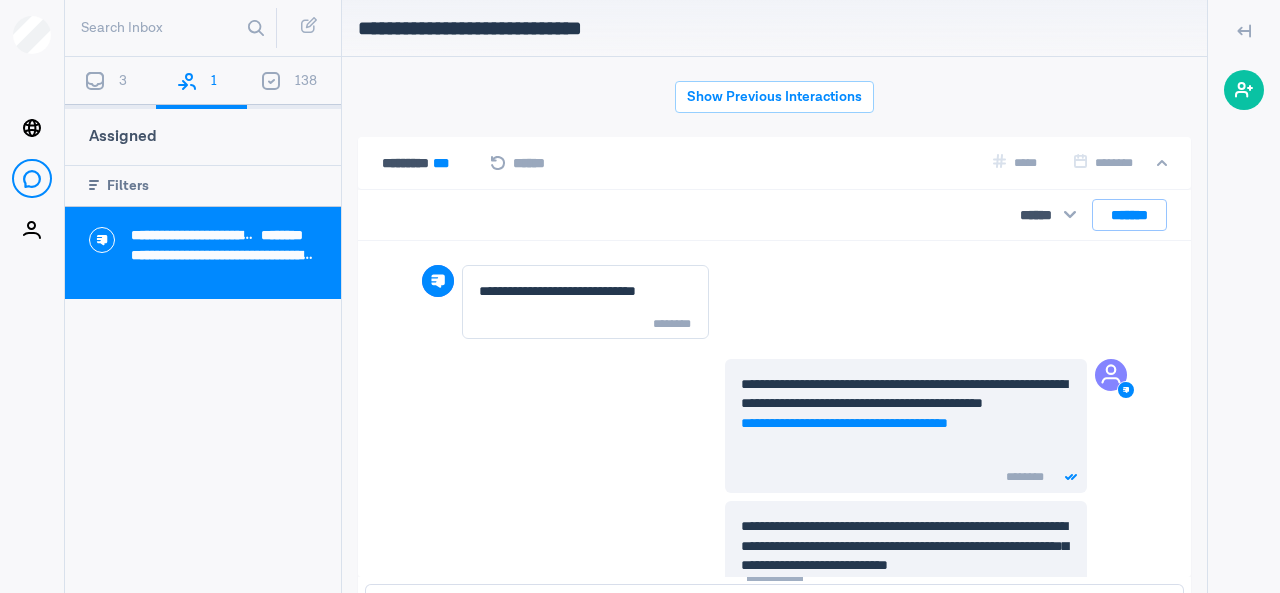 scroll, scrollTop: 1248, scrollLeft: 0, axis: vertical 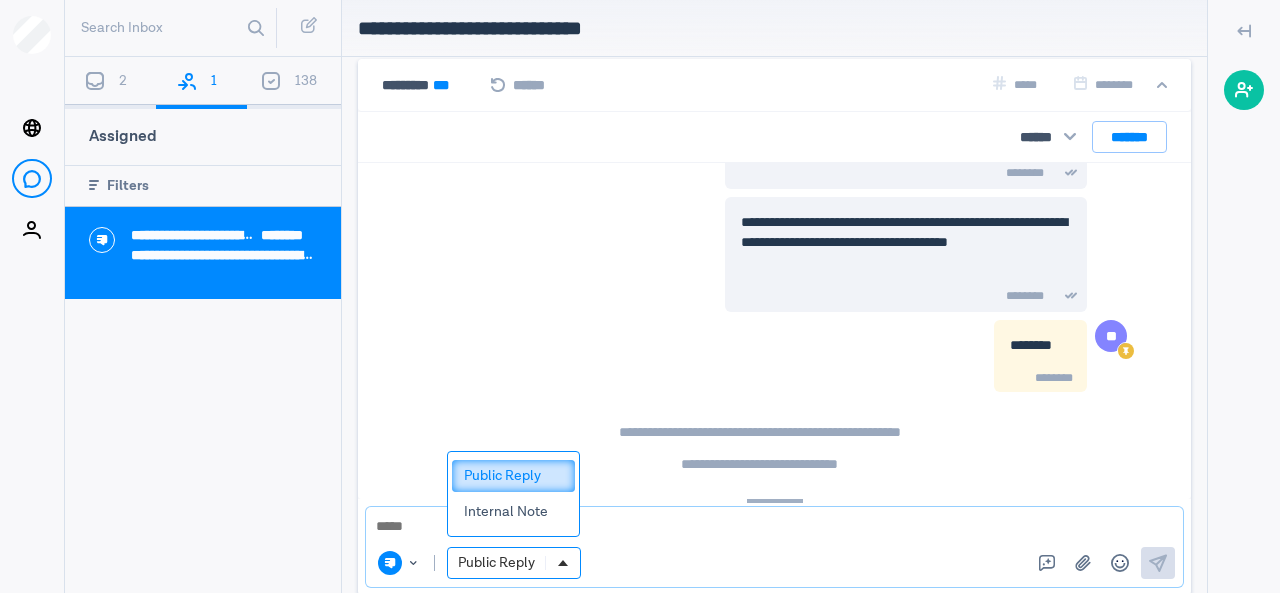 click at bounding box center [562, 563] 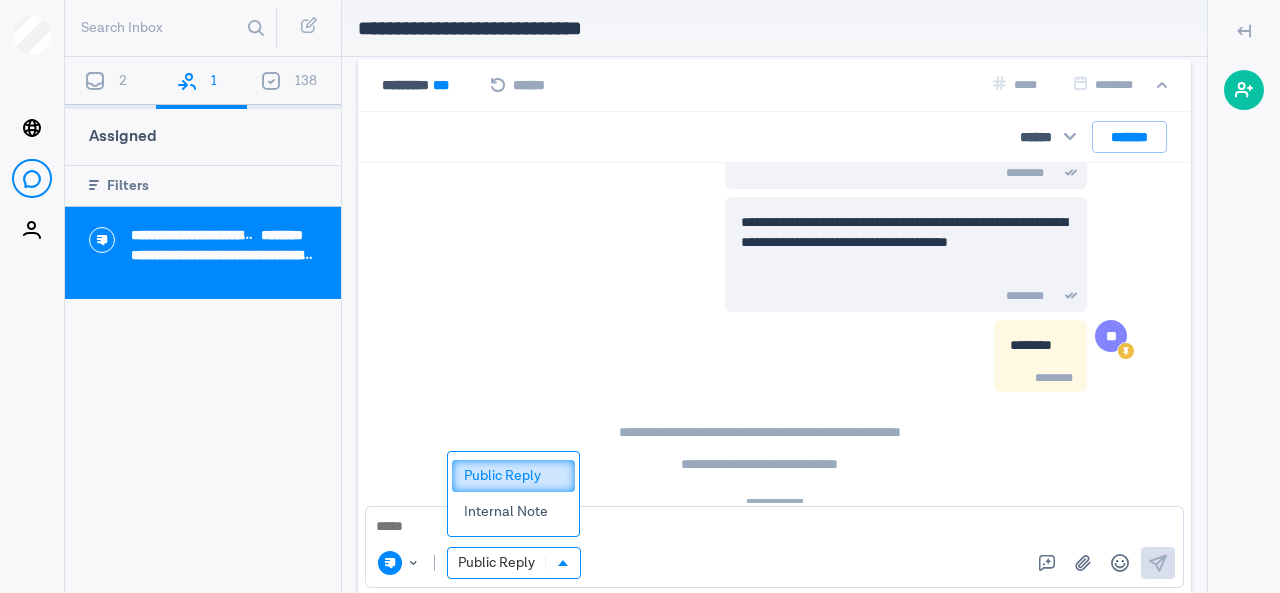 click on "** ******** ********" at bounding box center [810, 356] 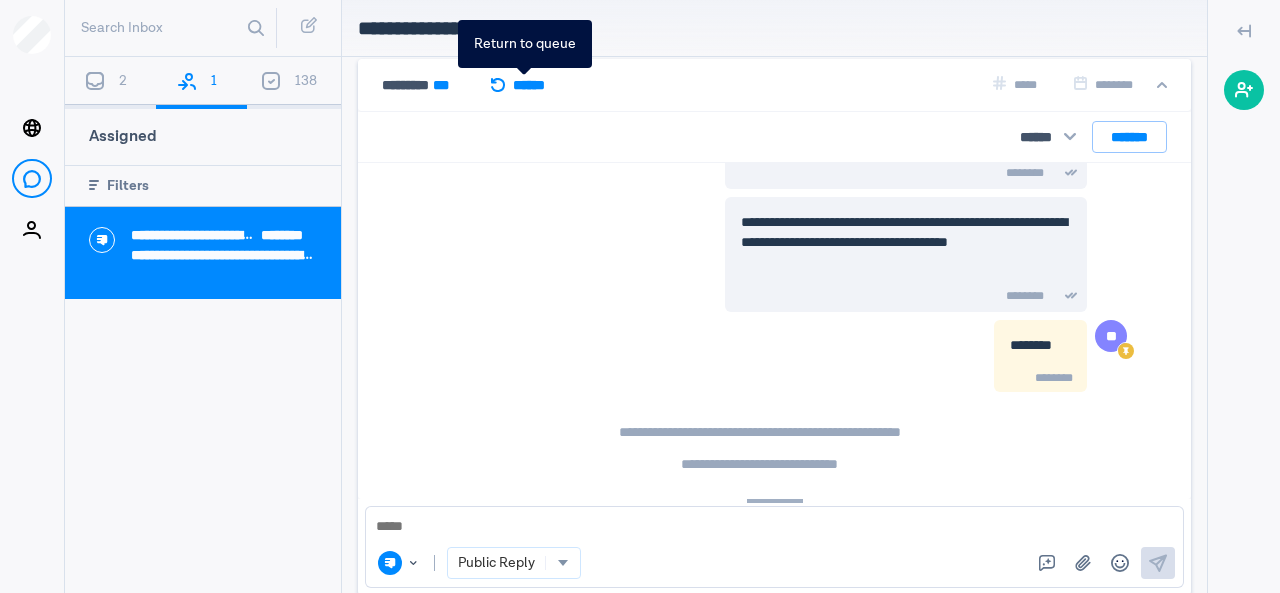 click on "******" at bounding box center (523, 85) 